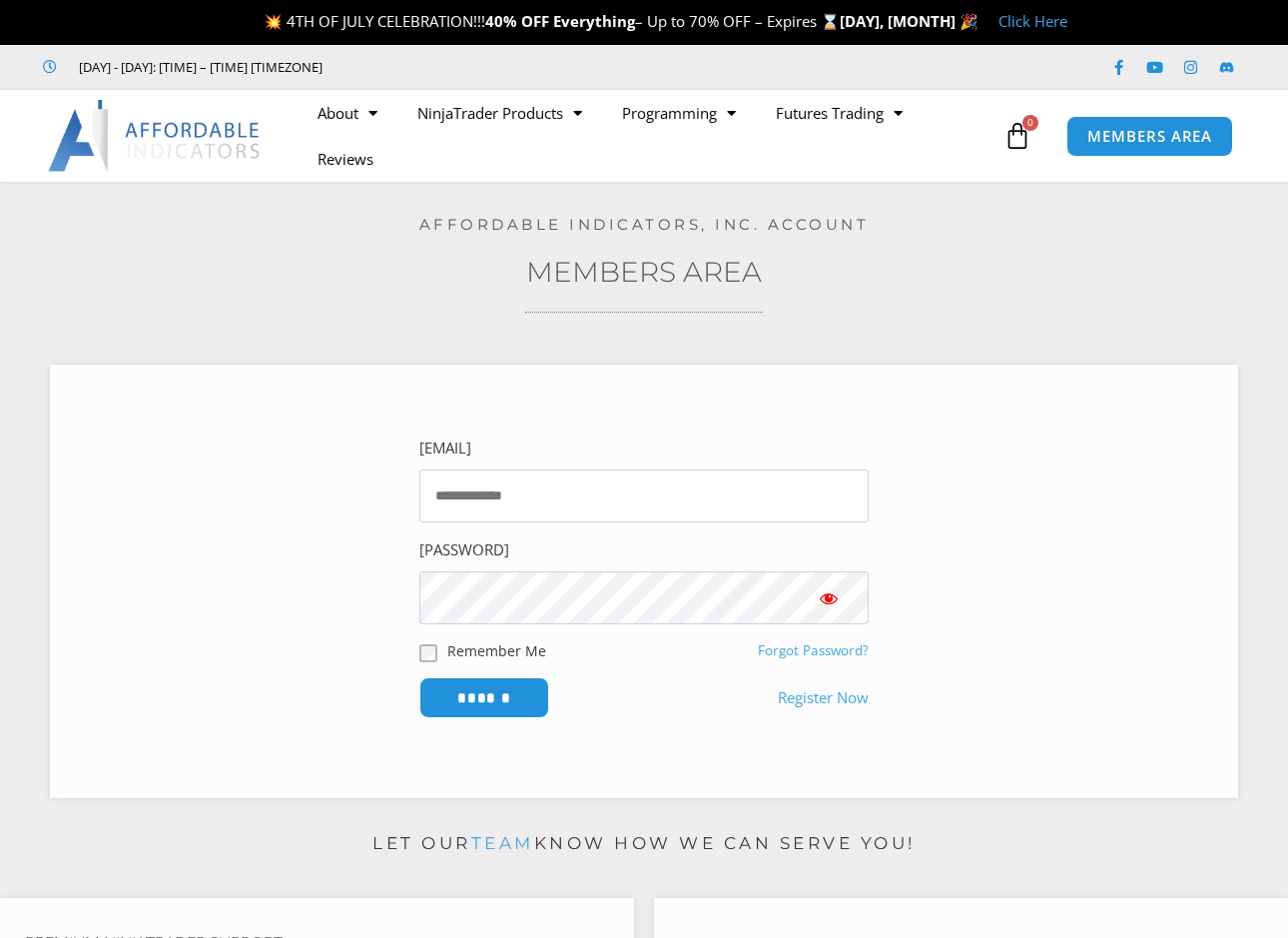 scroll, scrollTop: 0, scrollLeft: 0, axis: both 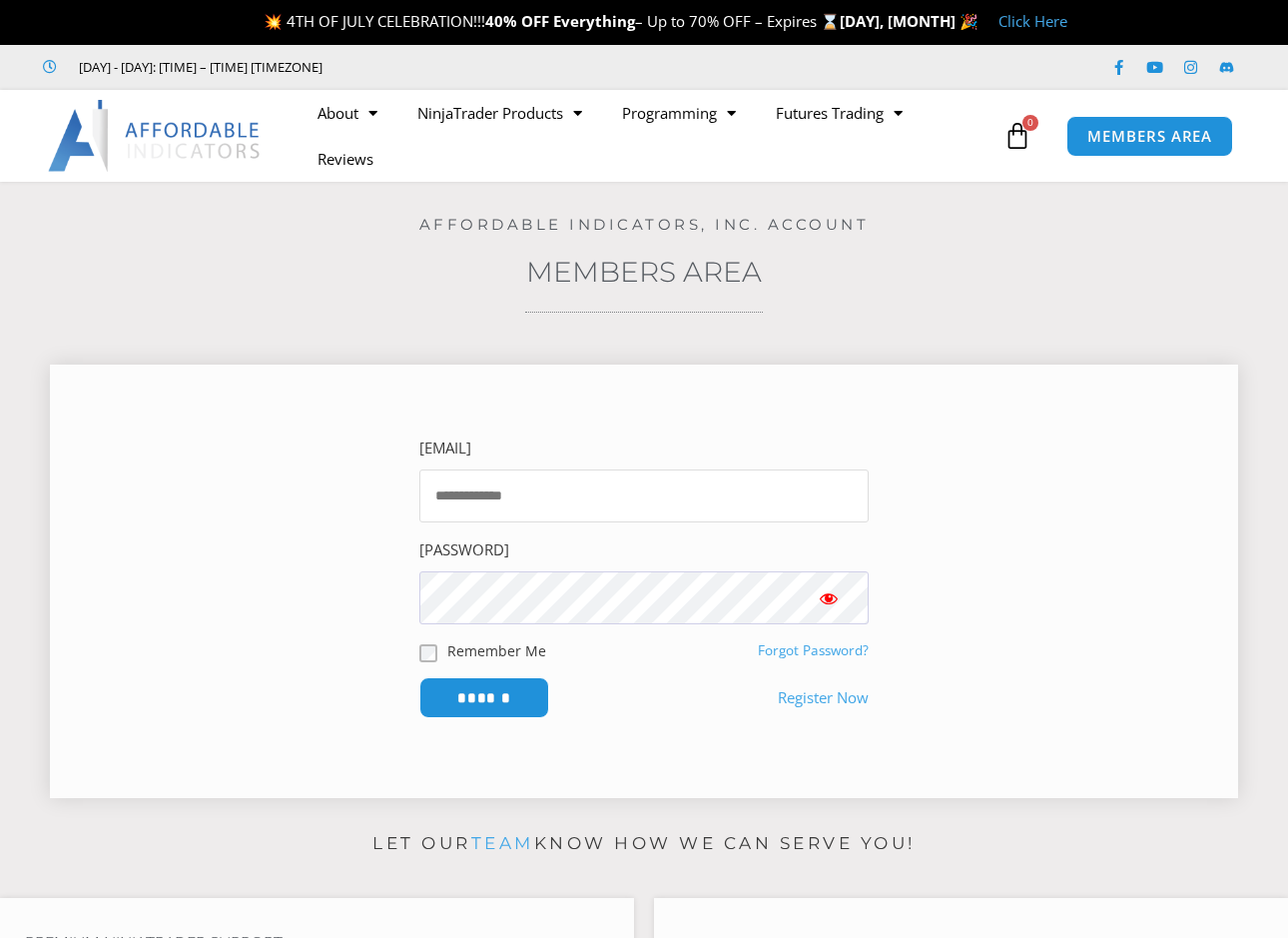 click on "Email Address" at bounding box center [644, 495] 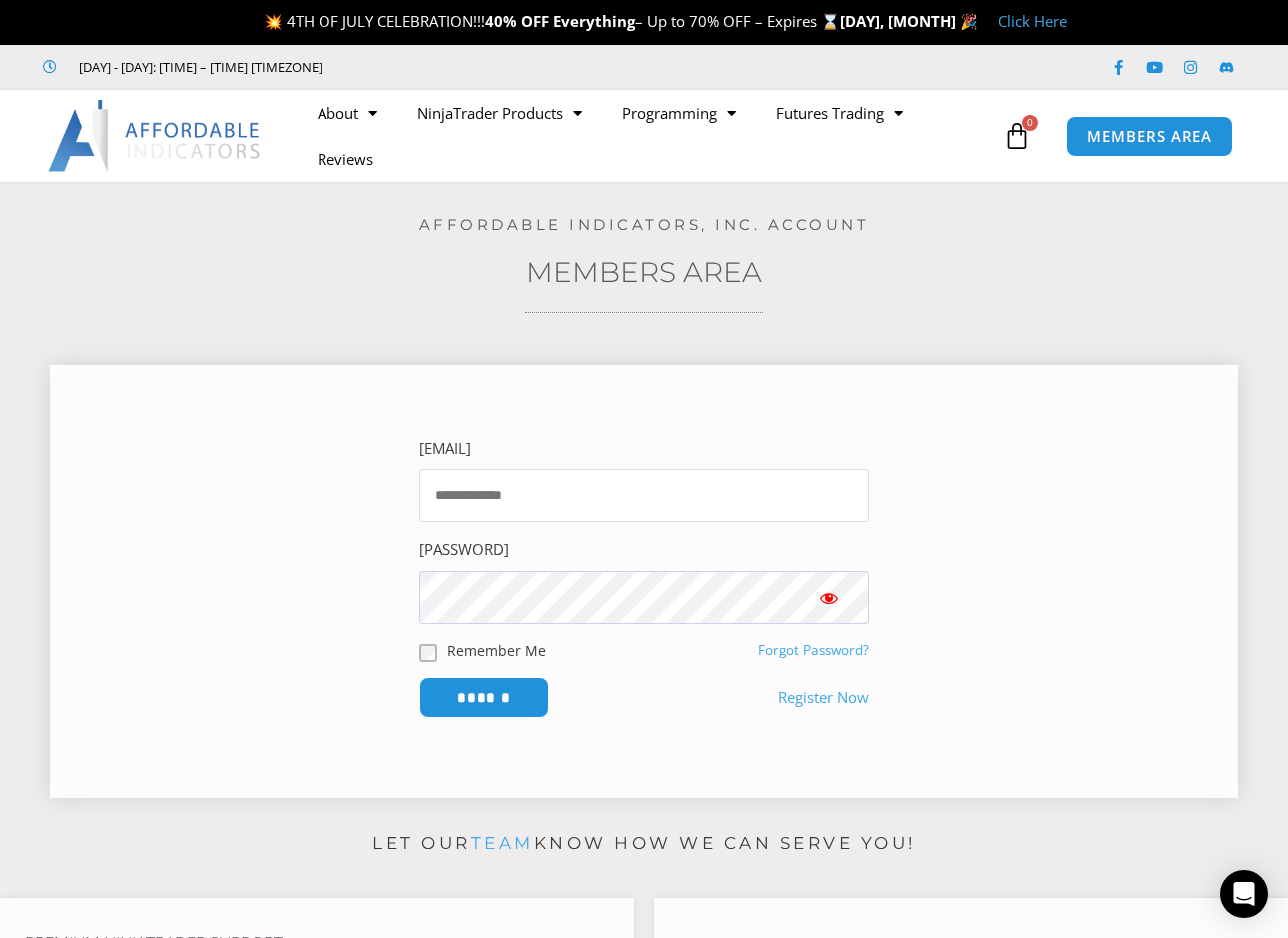 type on "**********" 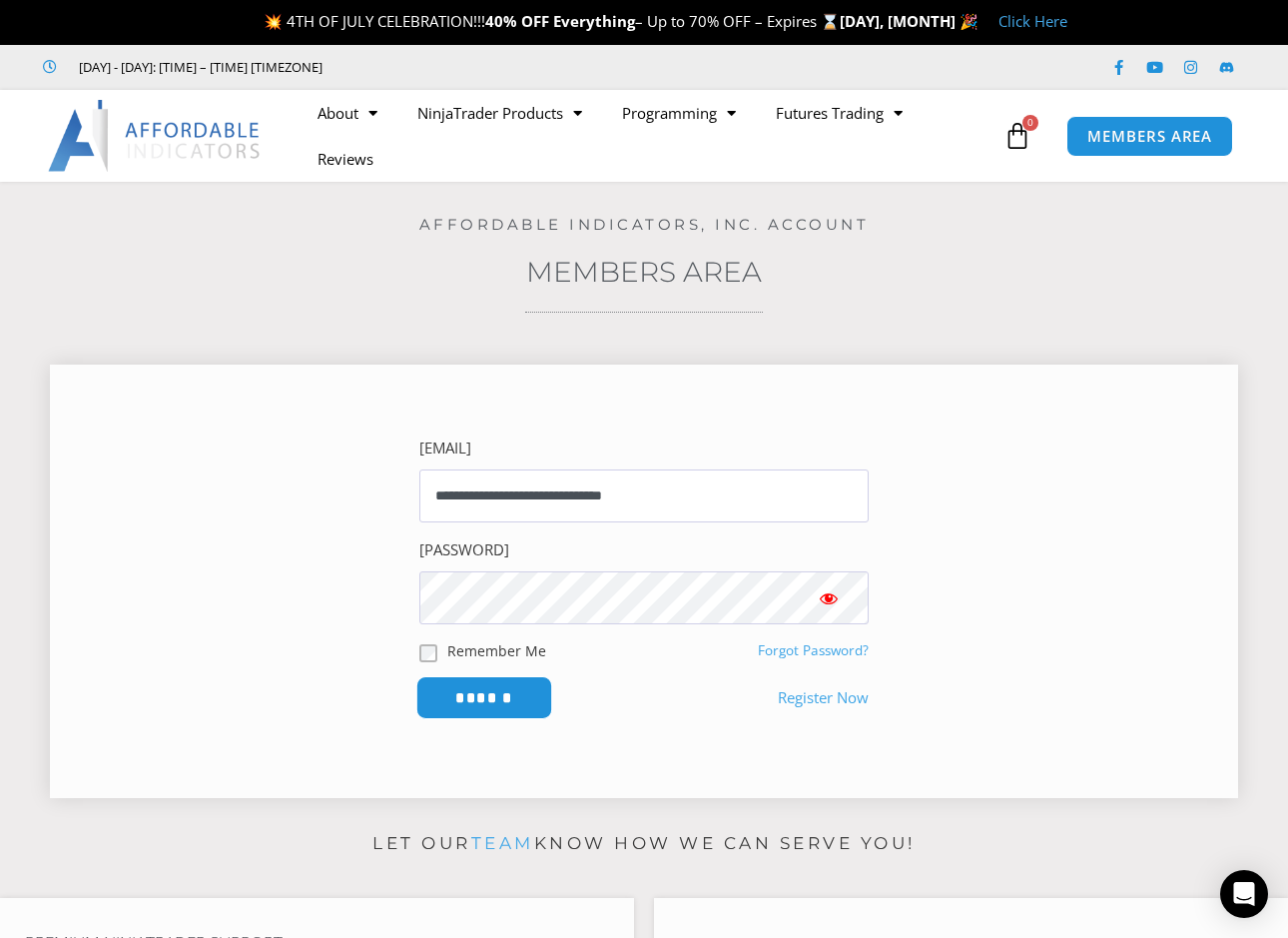 click on "******" at bounding box center (484, 697) 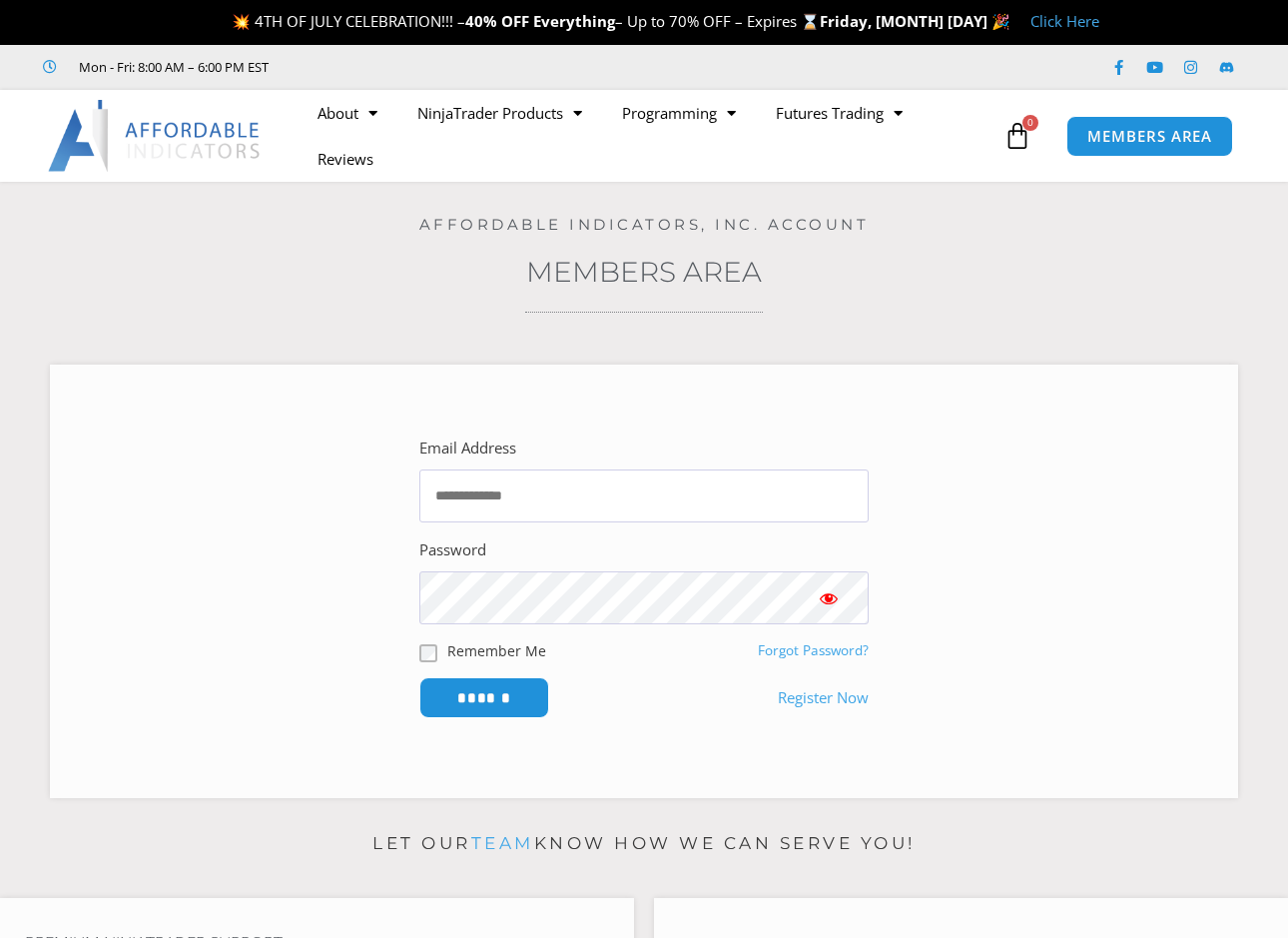 scroll, scrollTop: 0, scrollLeft: 0, axis: both 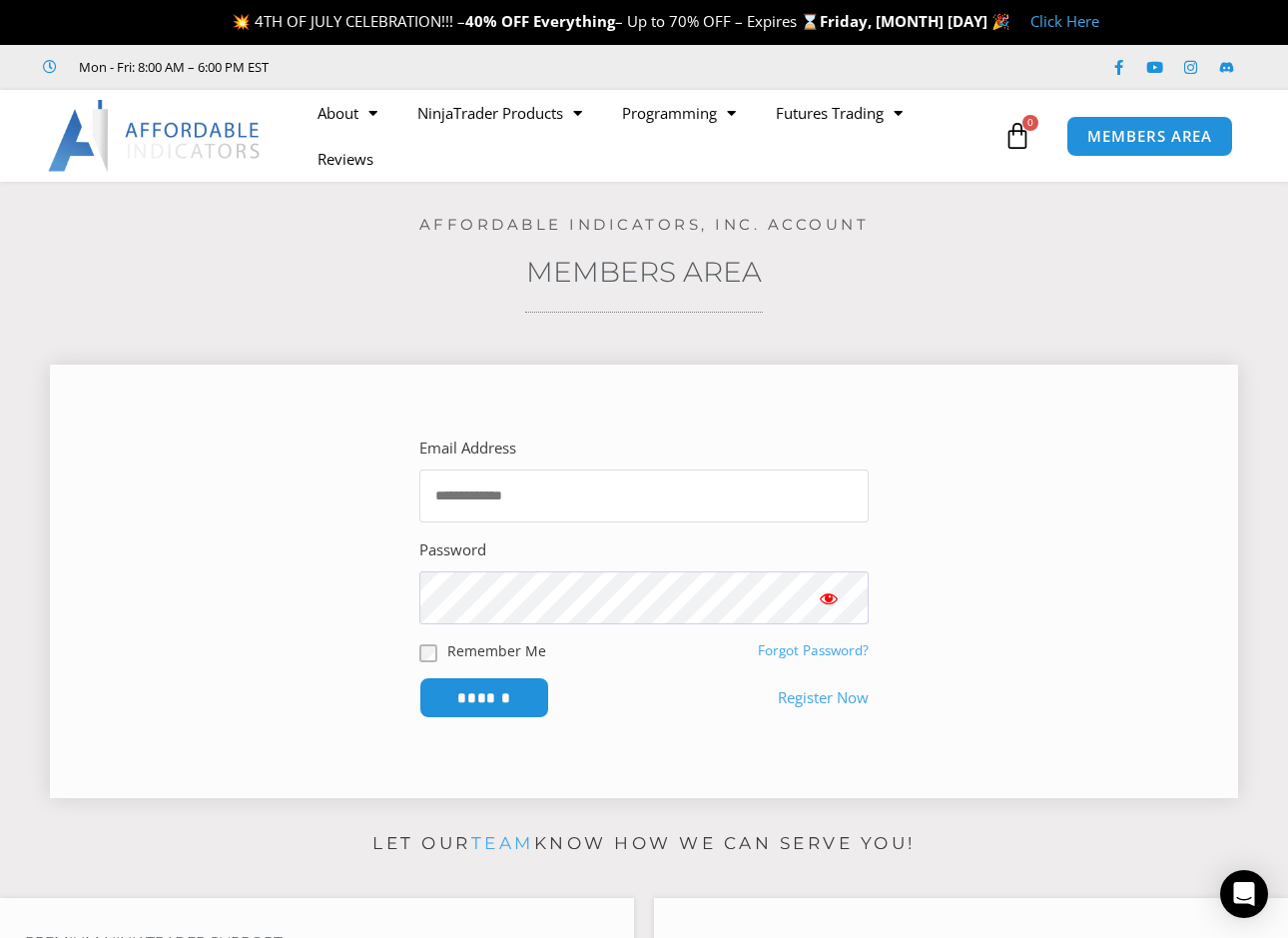 click on "[EMAIL]" at bounding box center (644, 495) 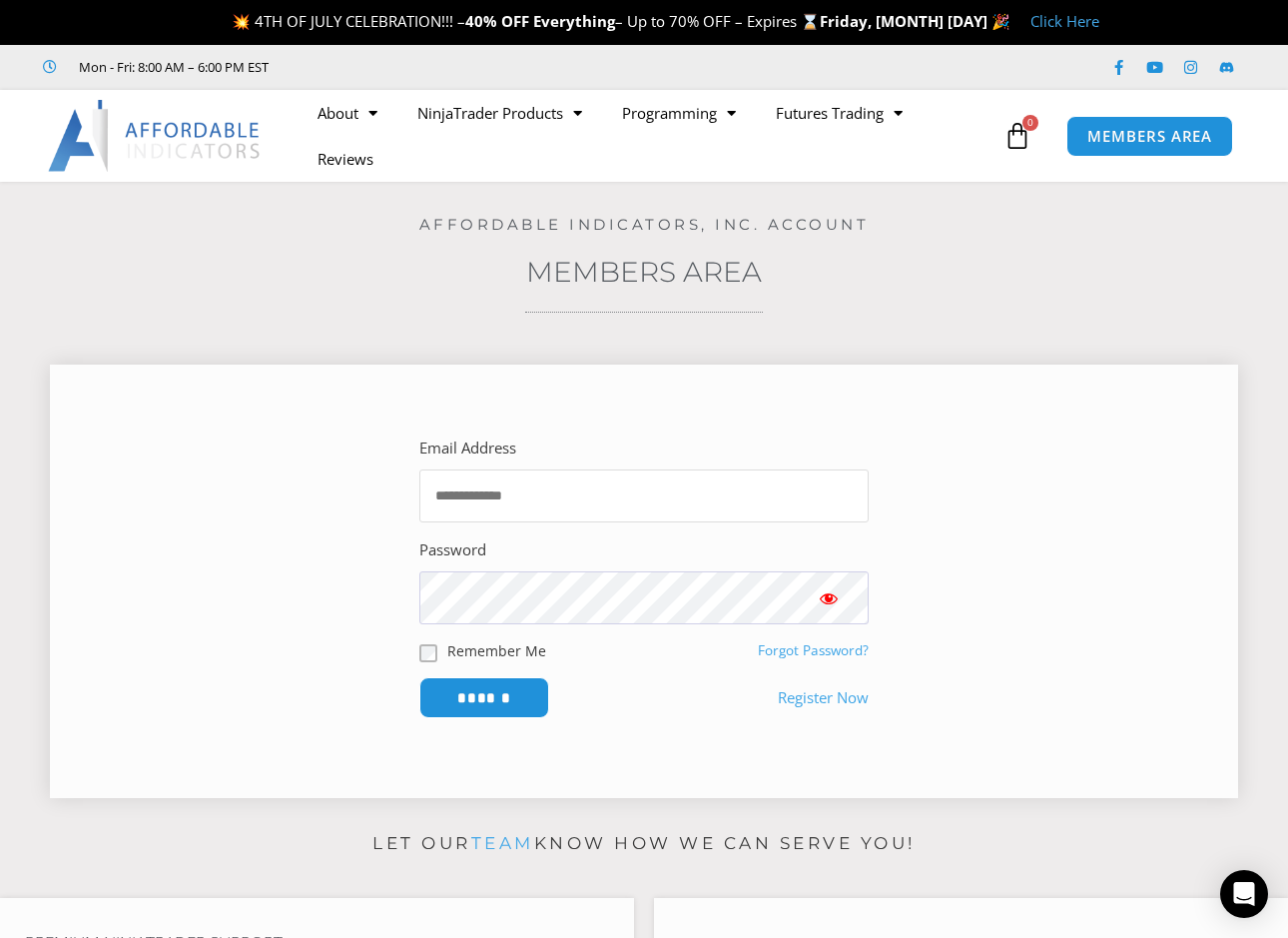type on "**********" 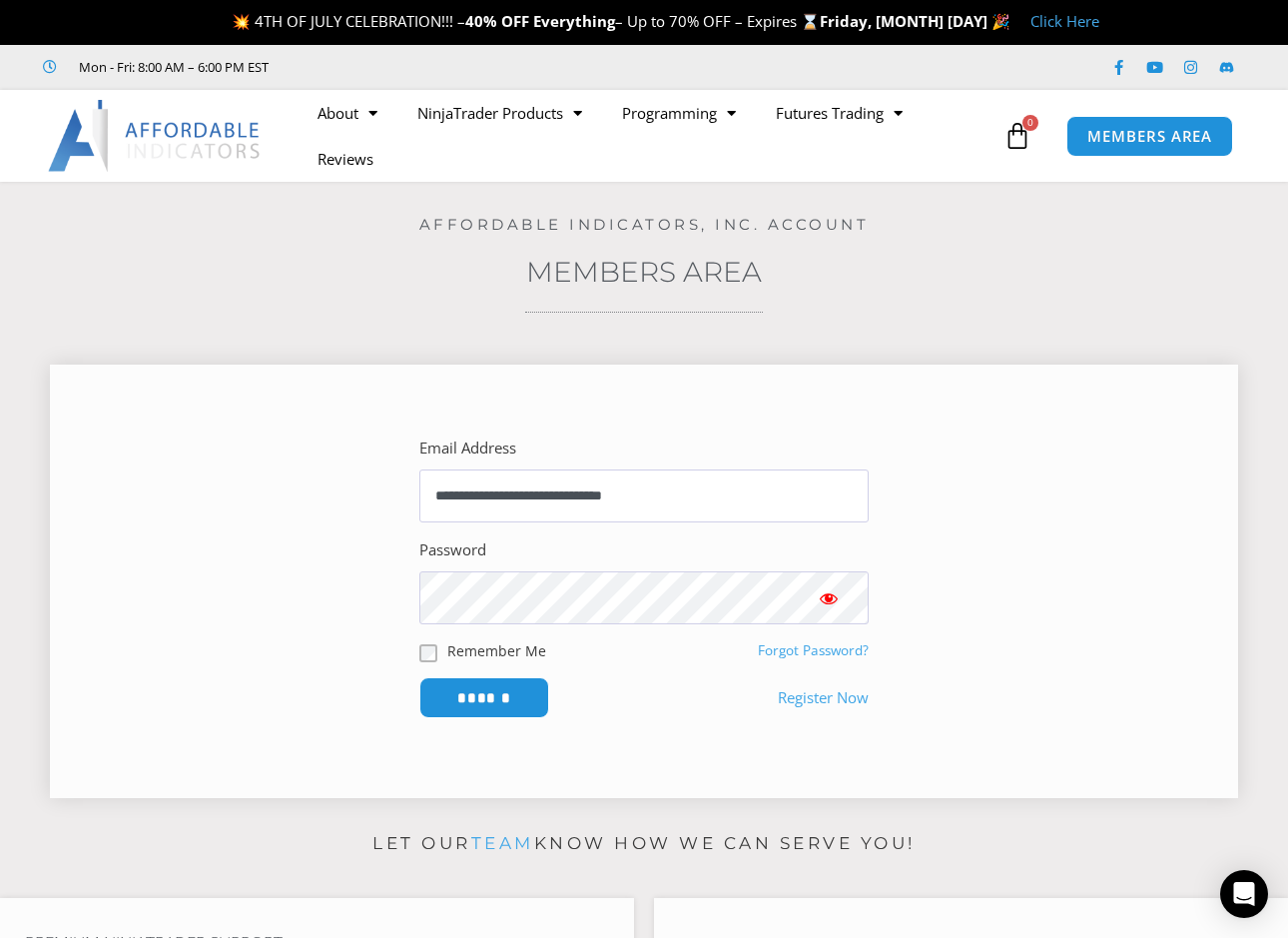 click at bounding box center (829, 597) 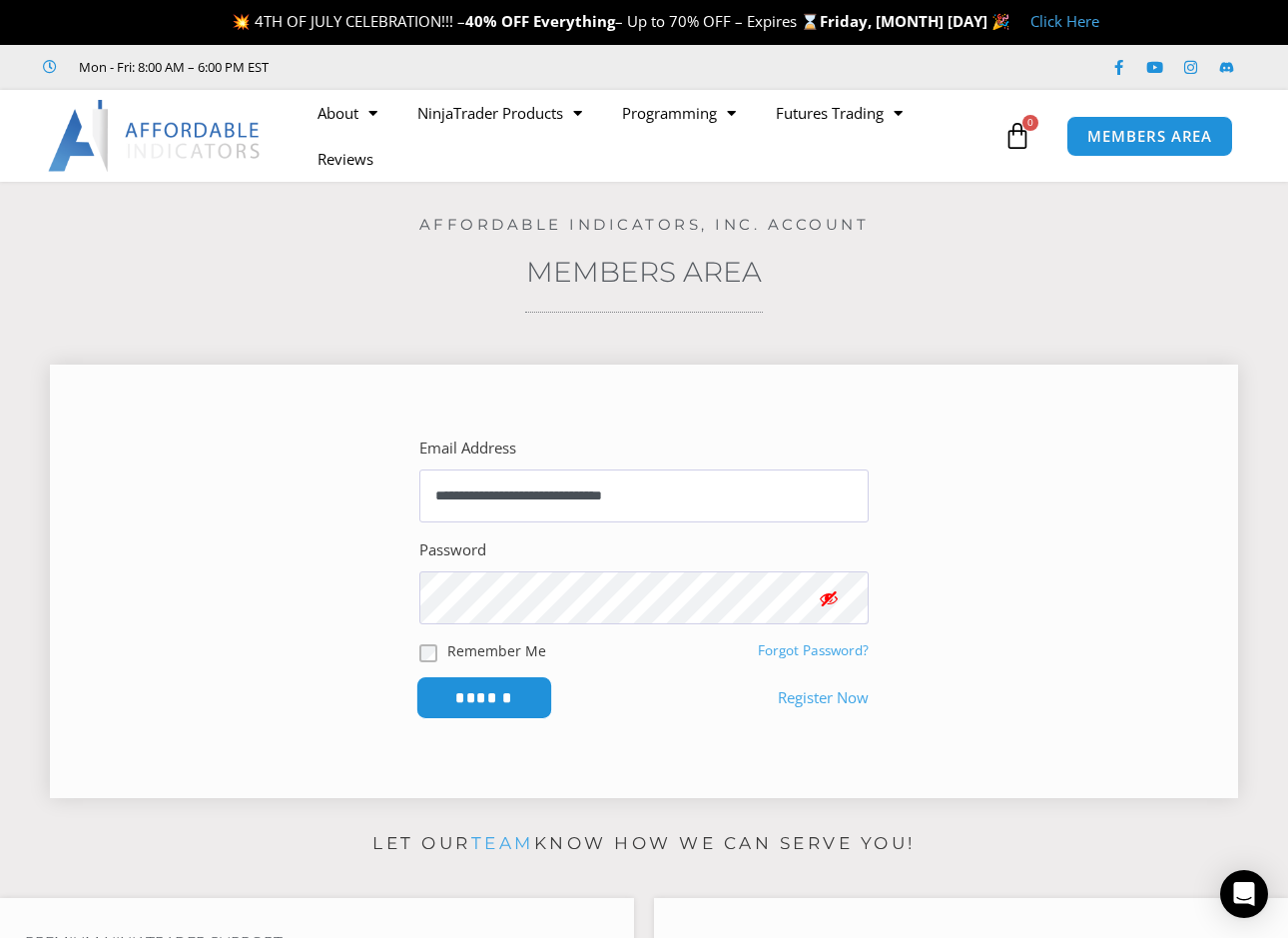 click on "******" at bounding box center [484, 697] 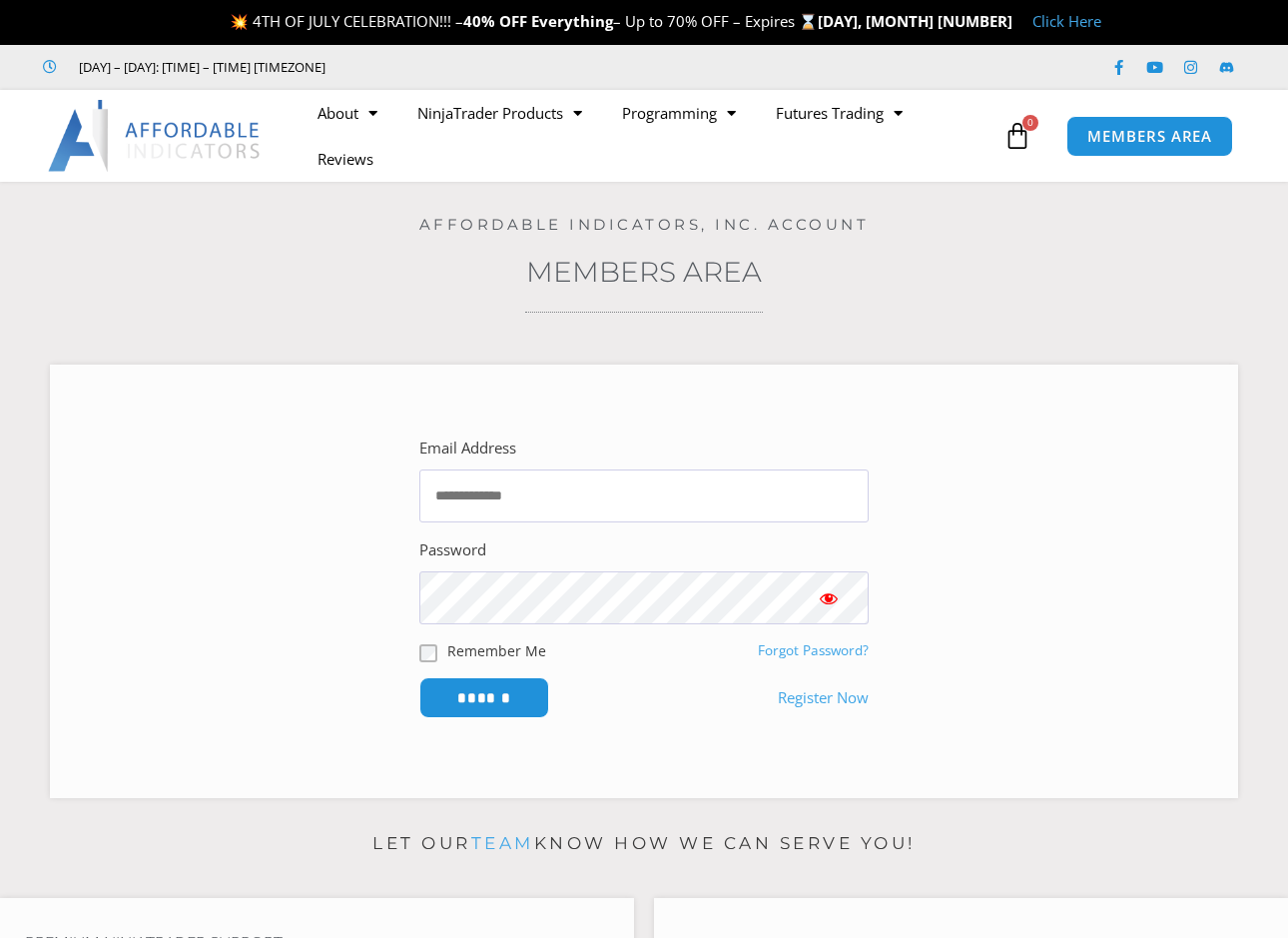 scroll, scrollTop: 0, scrollLeft: 0, axis: both 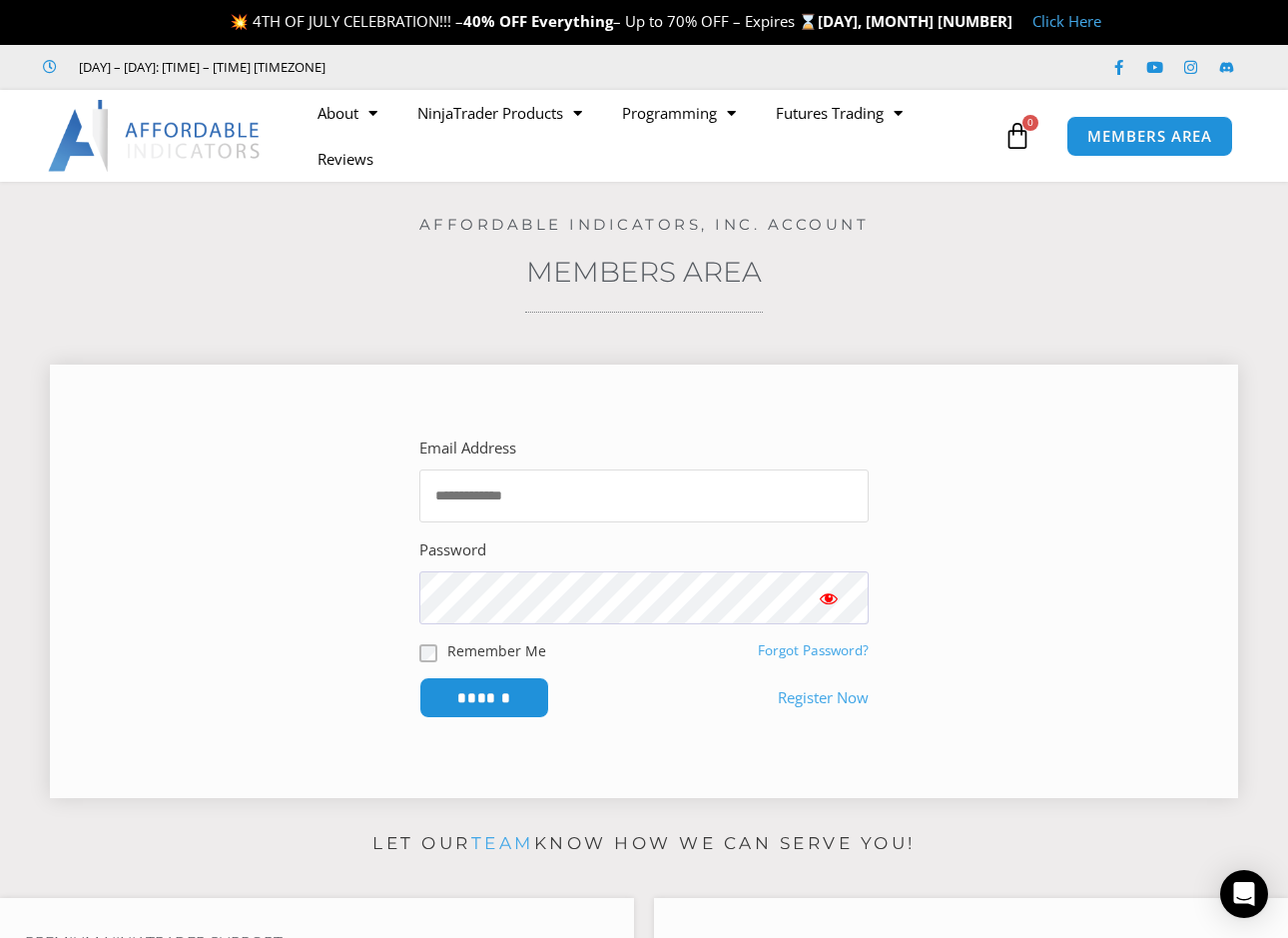 click on "Email Address" at bounding box center [644, 495] 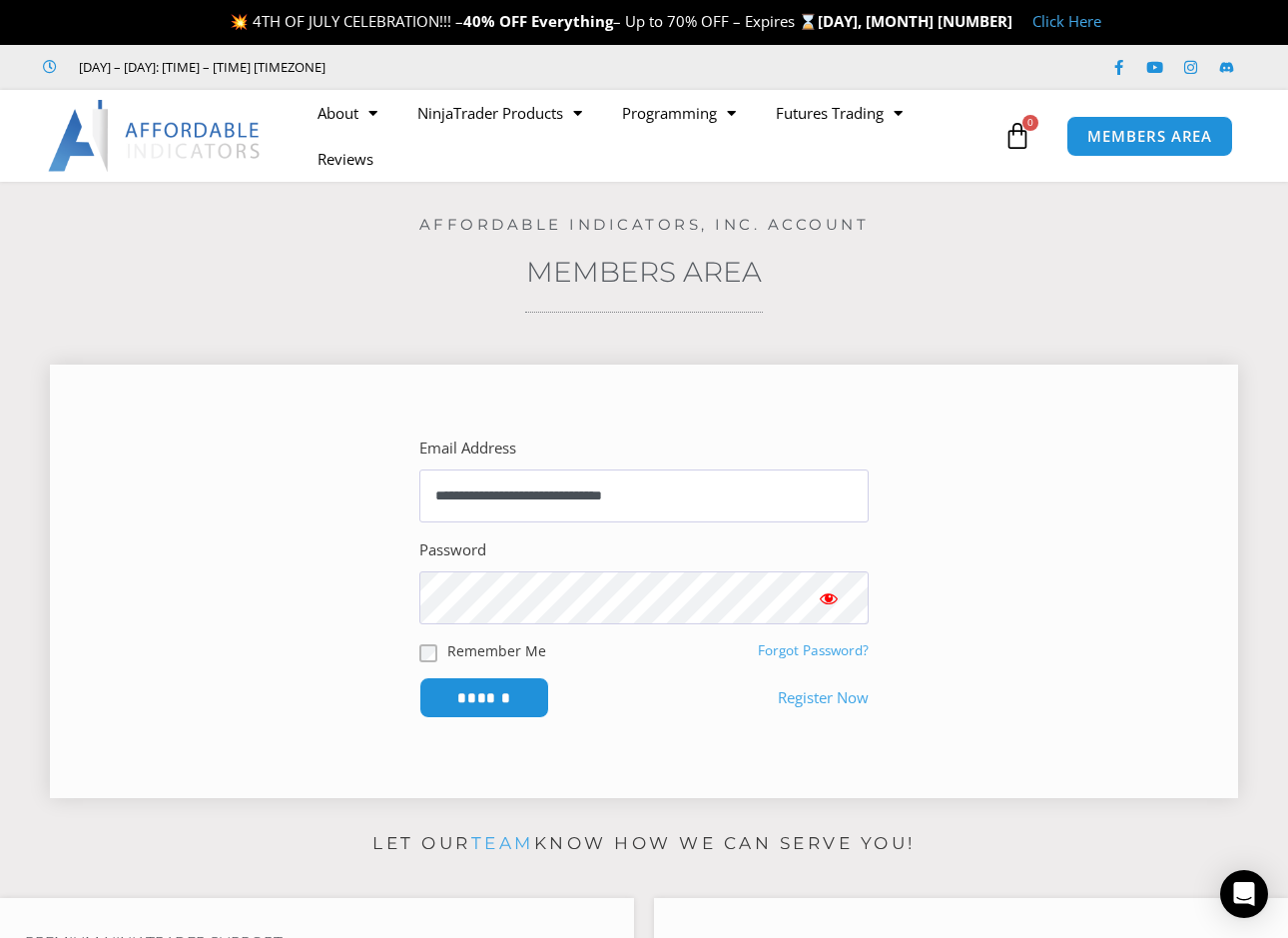 click at bounding box center (829, 597) 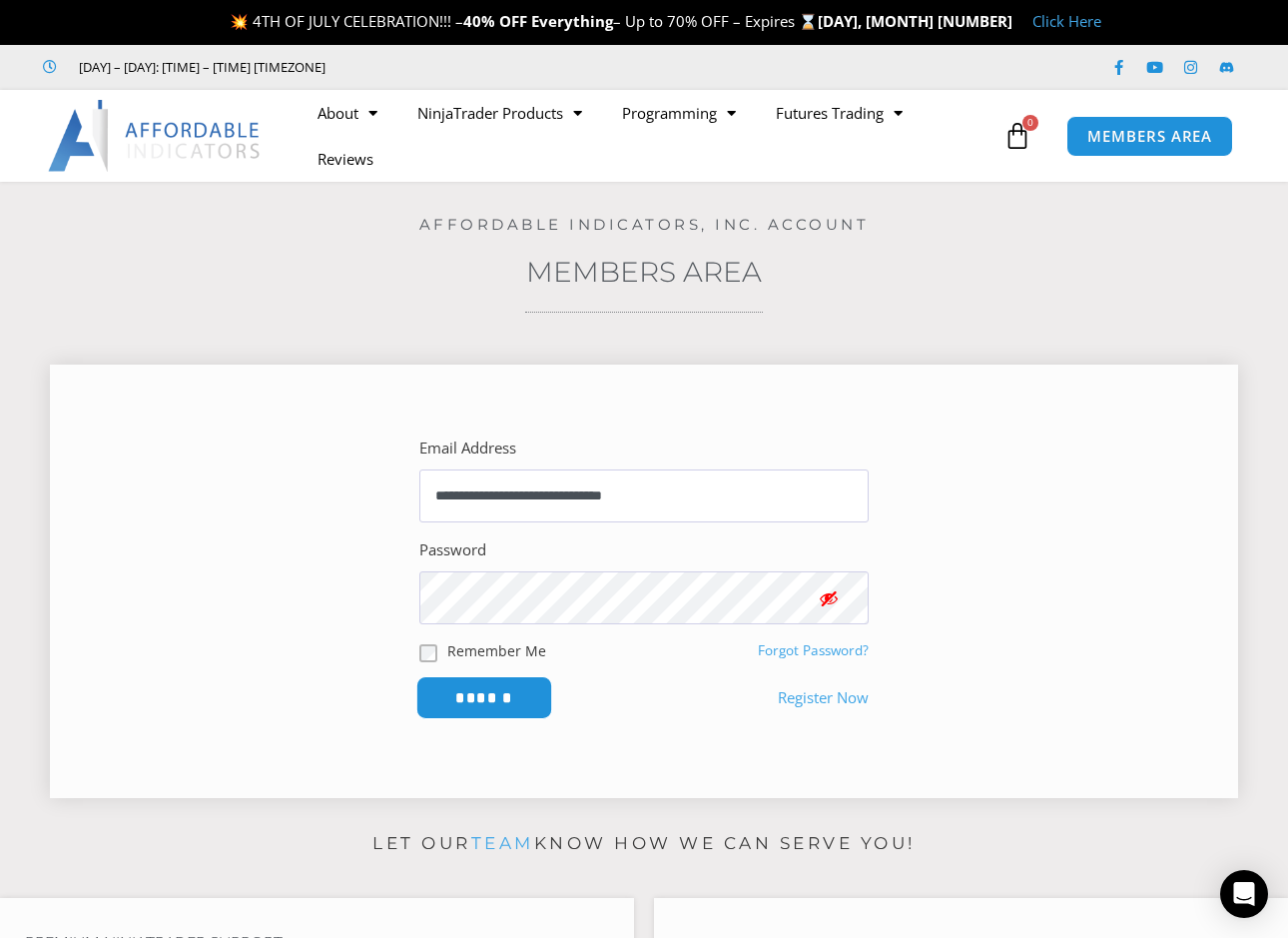 click on "******" at bounding box center [484, 697] 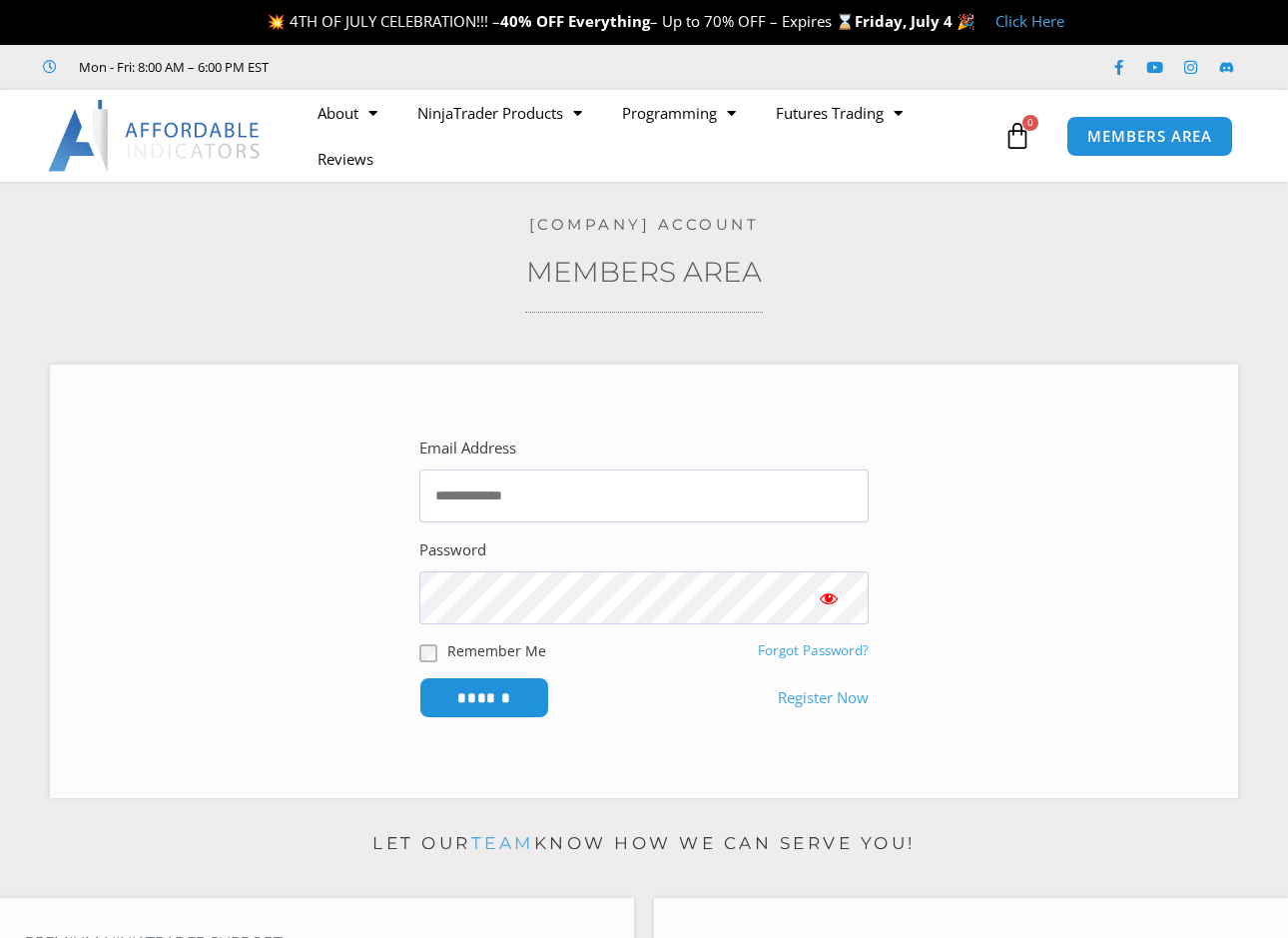 scroll, scrollTop: 0, scrollLeft: 0, axis: both 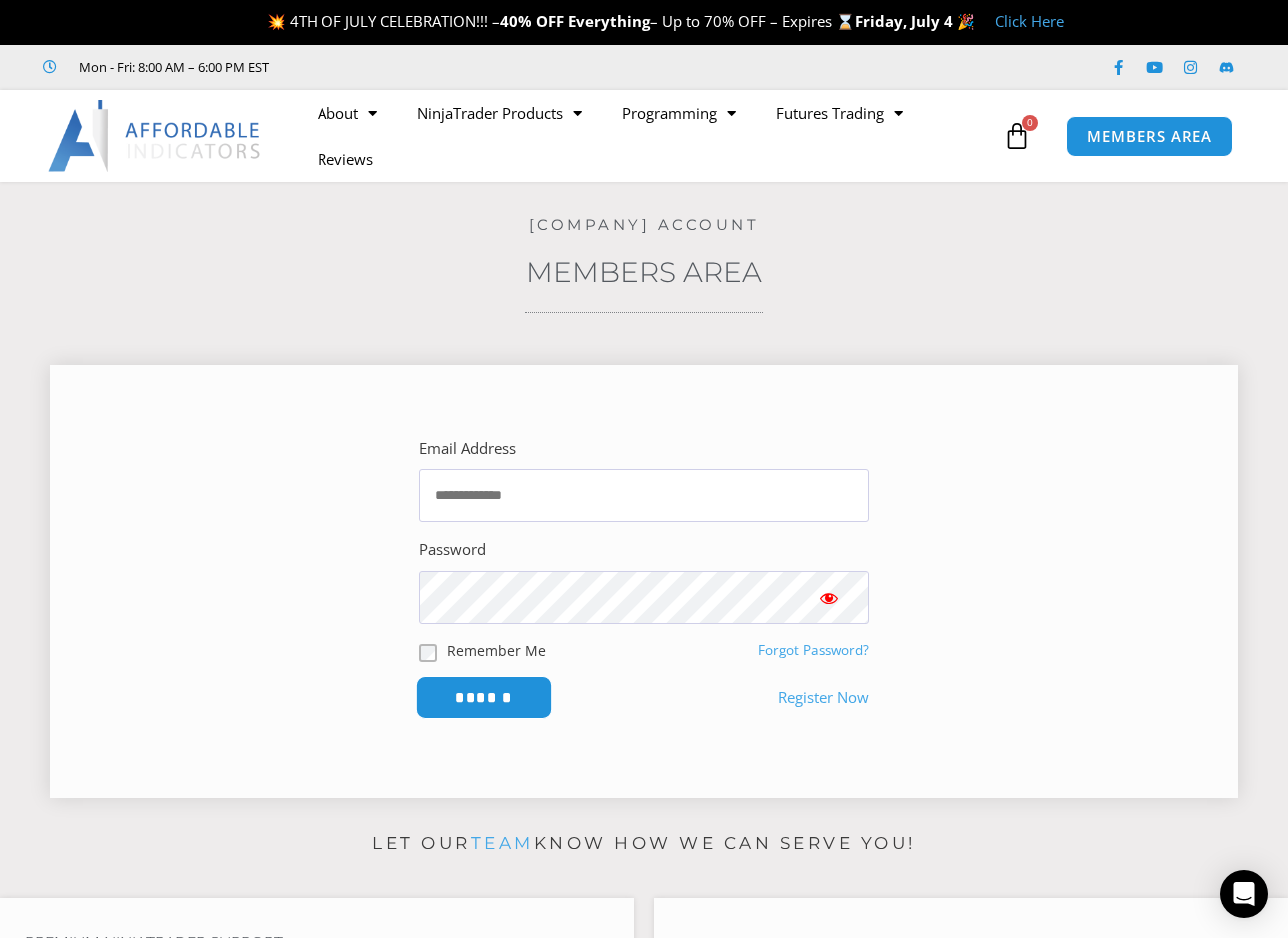 click on "******" at bounding box center [484, 697] 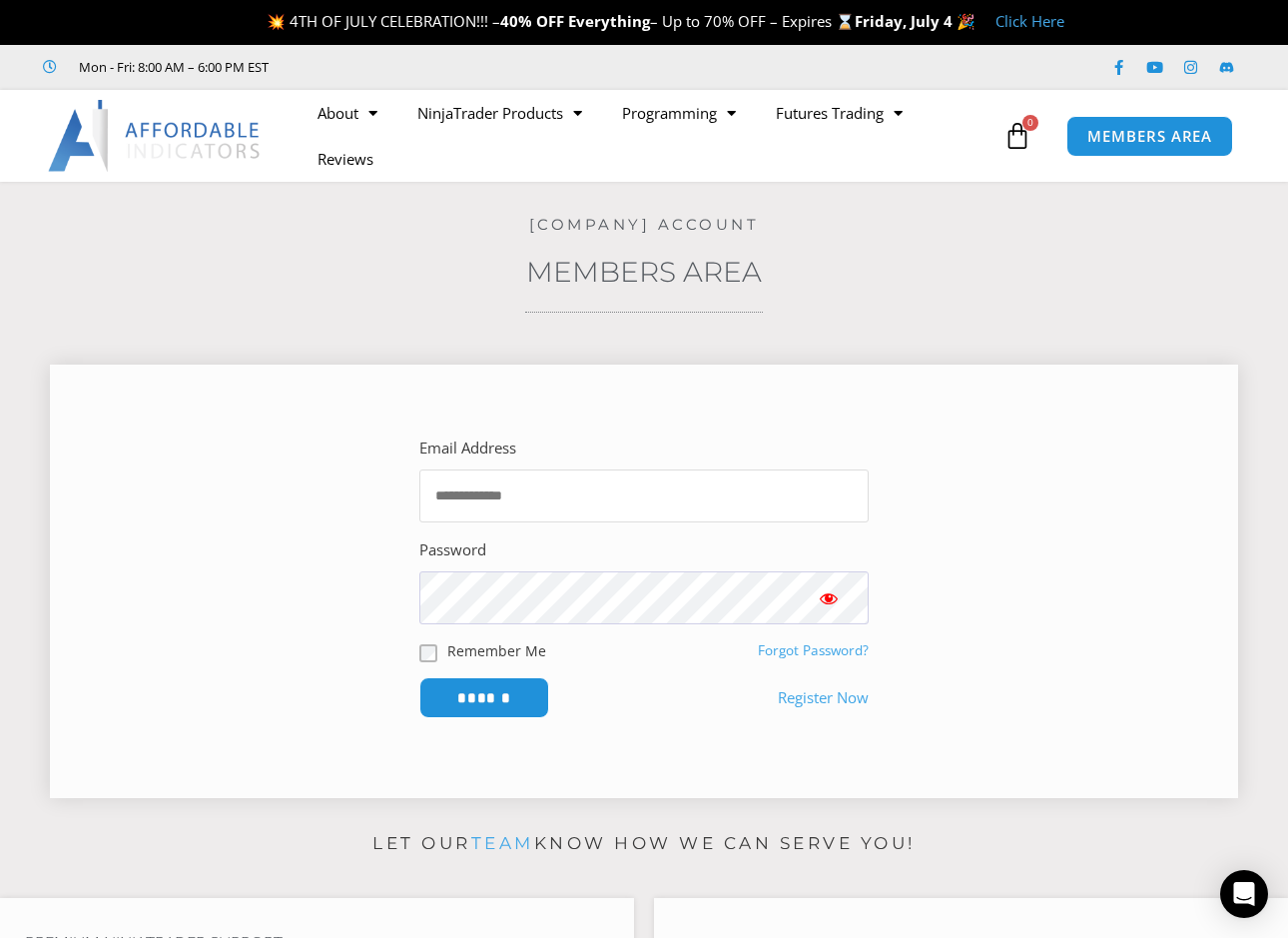 click on "Email Address" at bounding box center (644, 495) 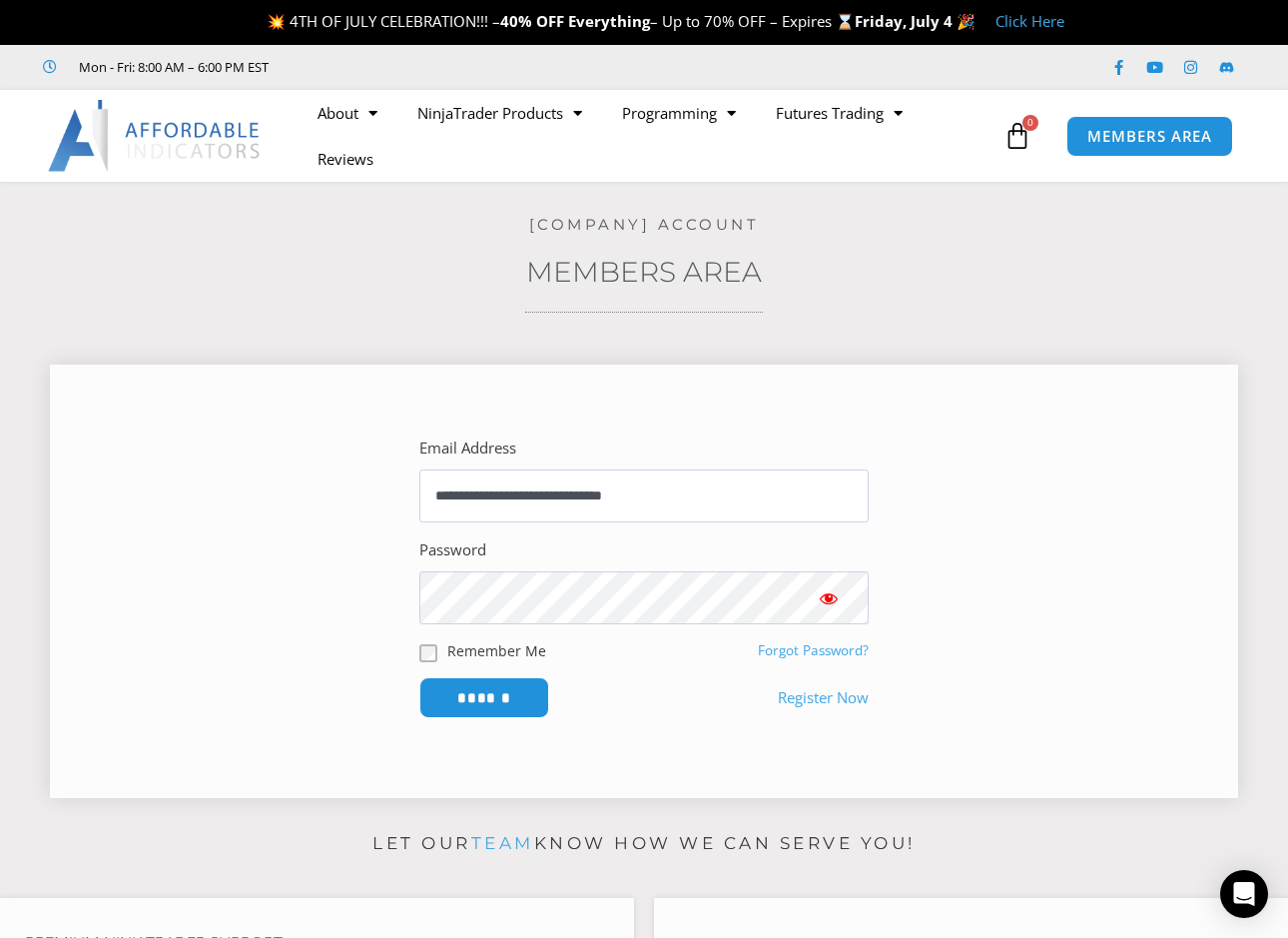click at bounding box center (829, 598) 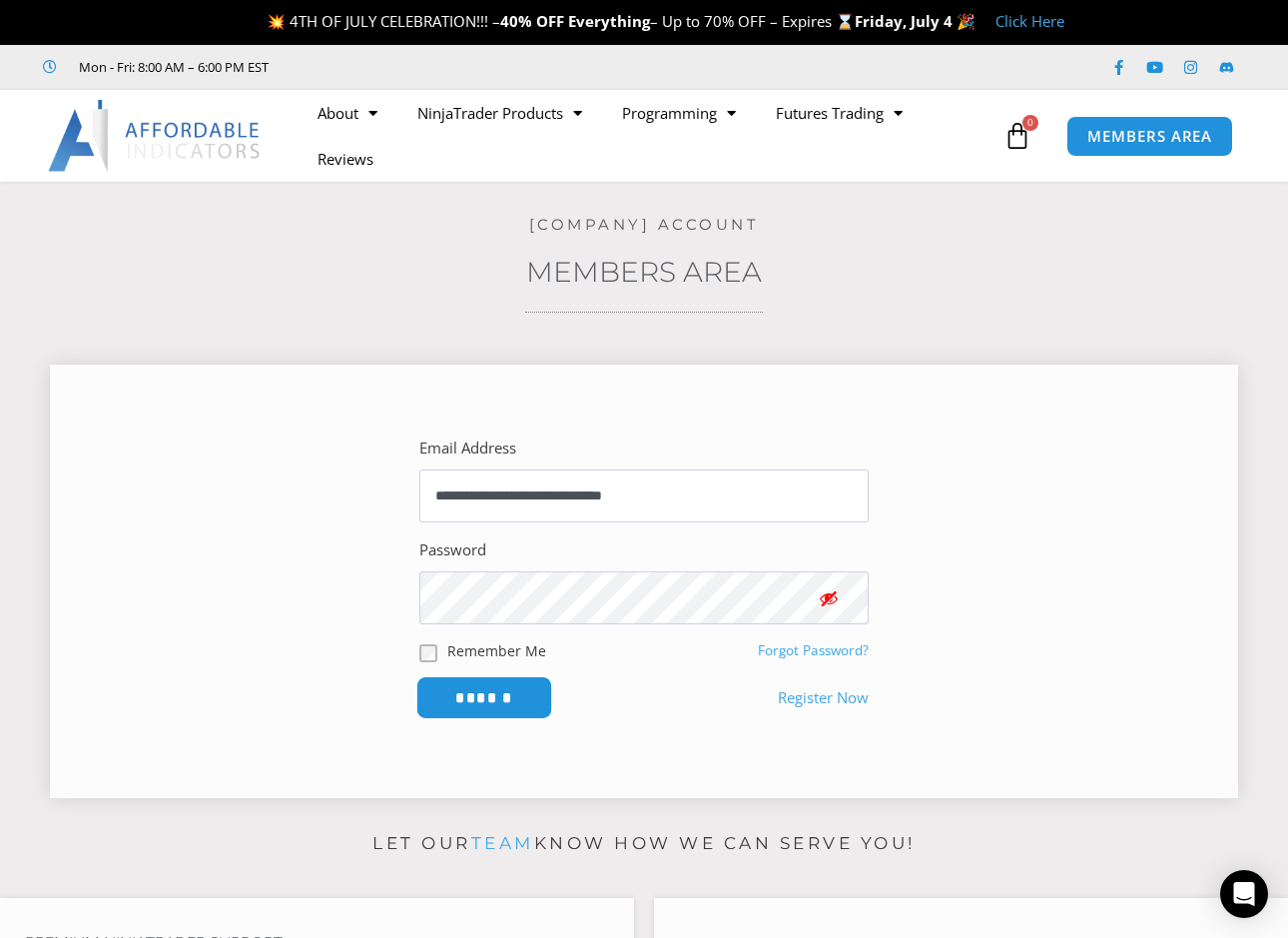 click on "******" at bounding box center [484, 697] 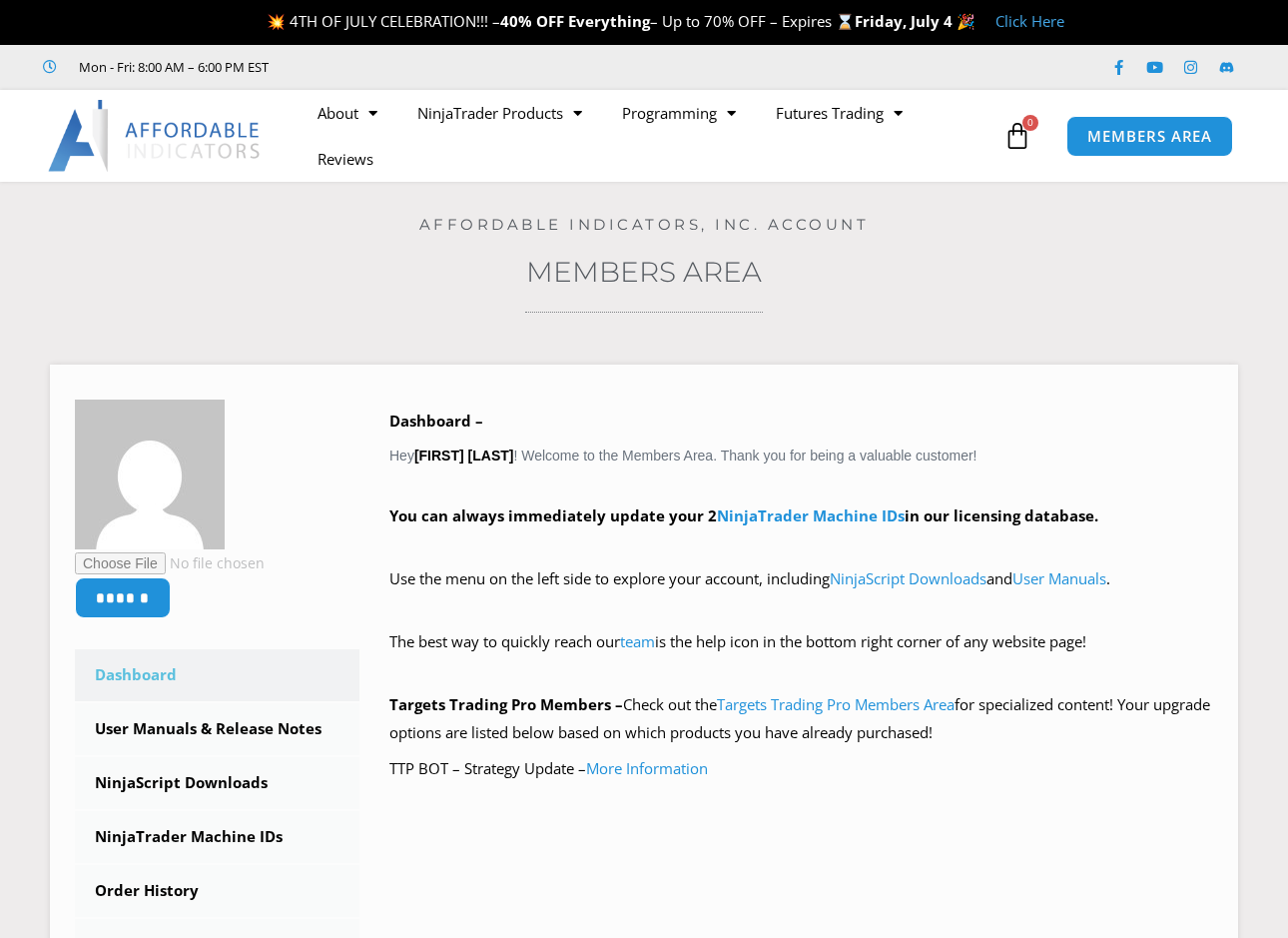 scroll, scrollTop: 0, scrollLeft: 0, axis: both 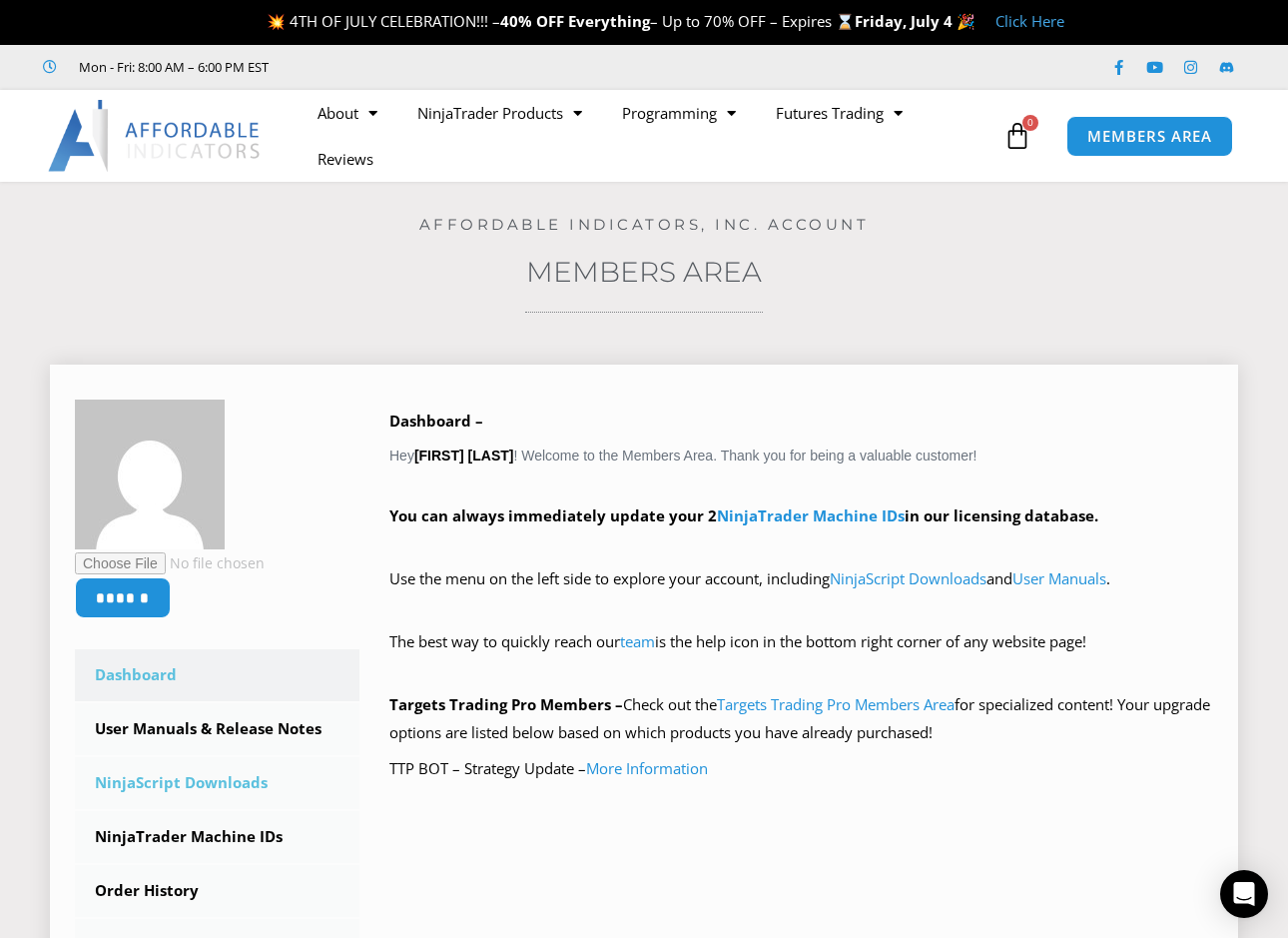 click on "NinjaScript Downloads" at bounding box center [217, 783] 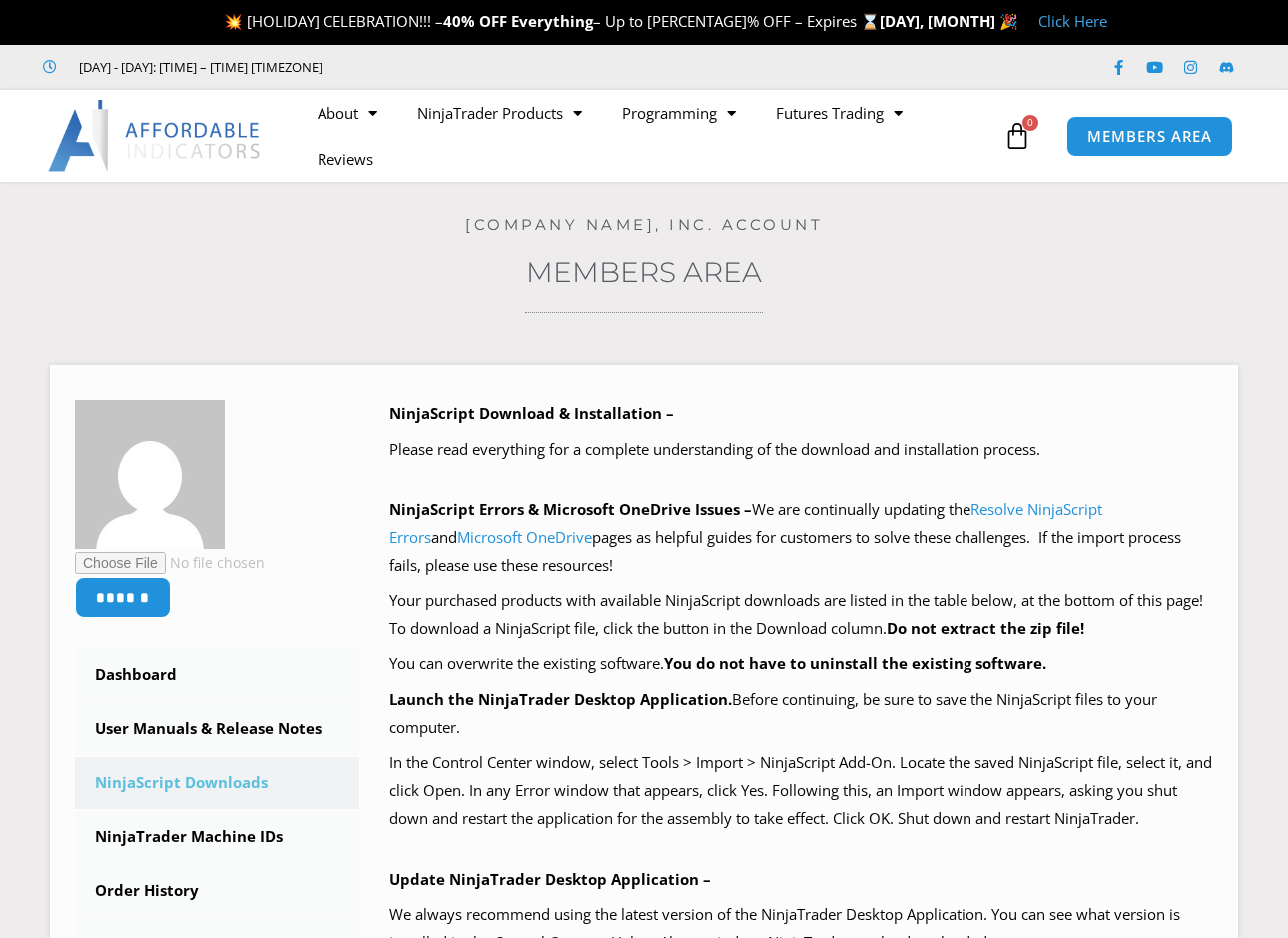 scroll, scrollTop: 0, scrollLeft: 0, axis: both 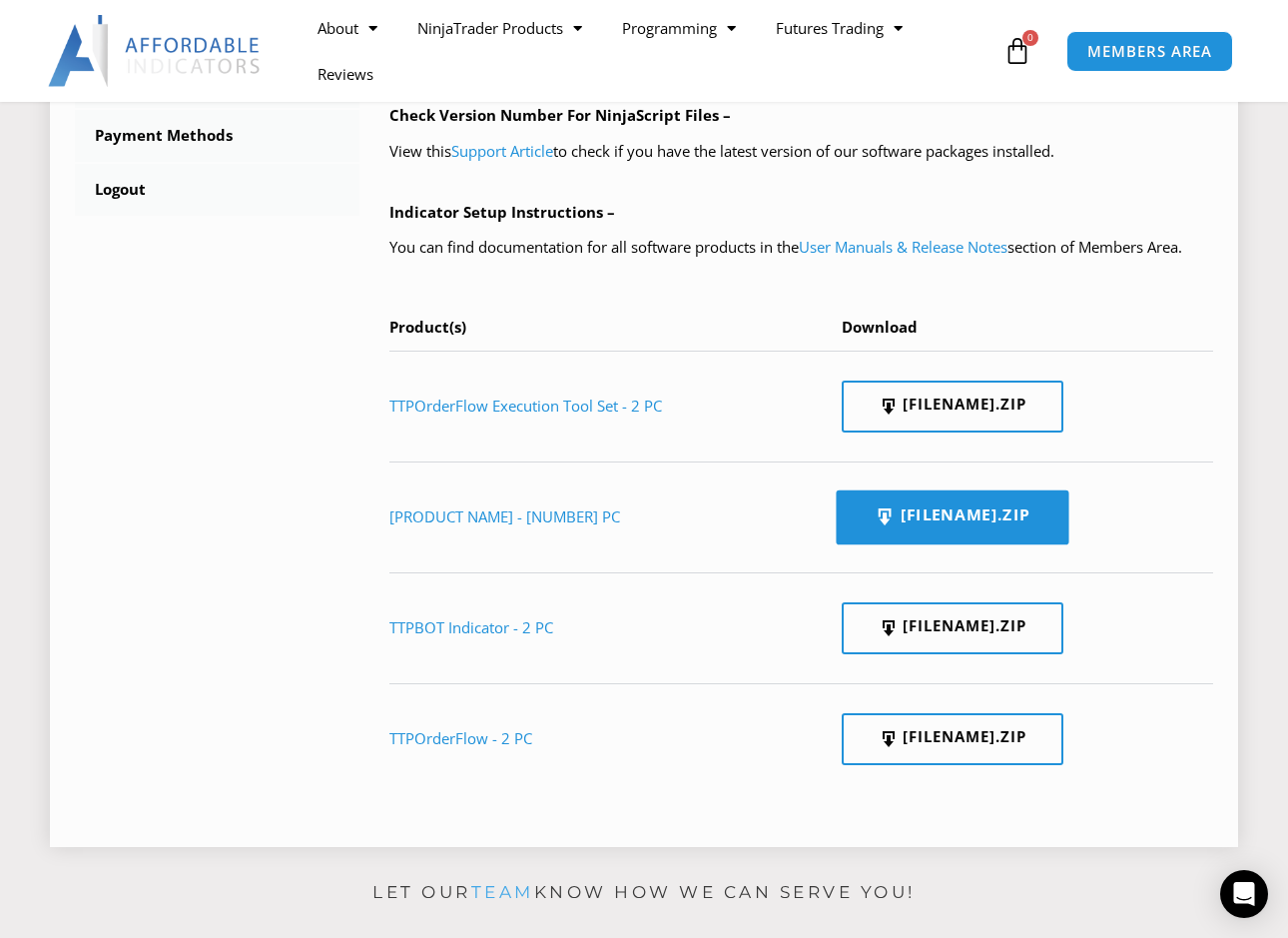click on "[FILENAME].zip" at bounding box center [952, 517] 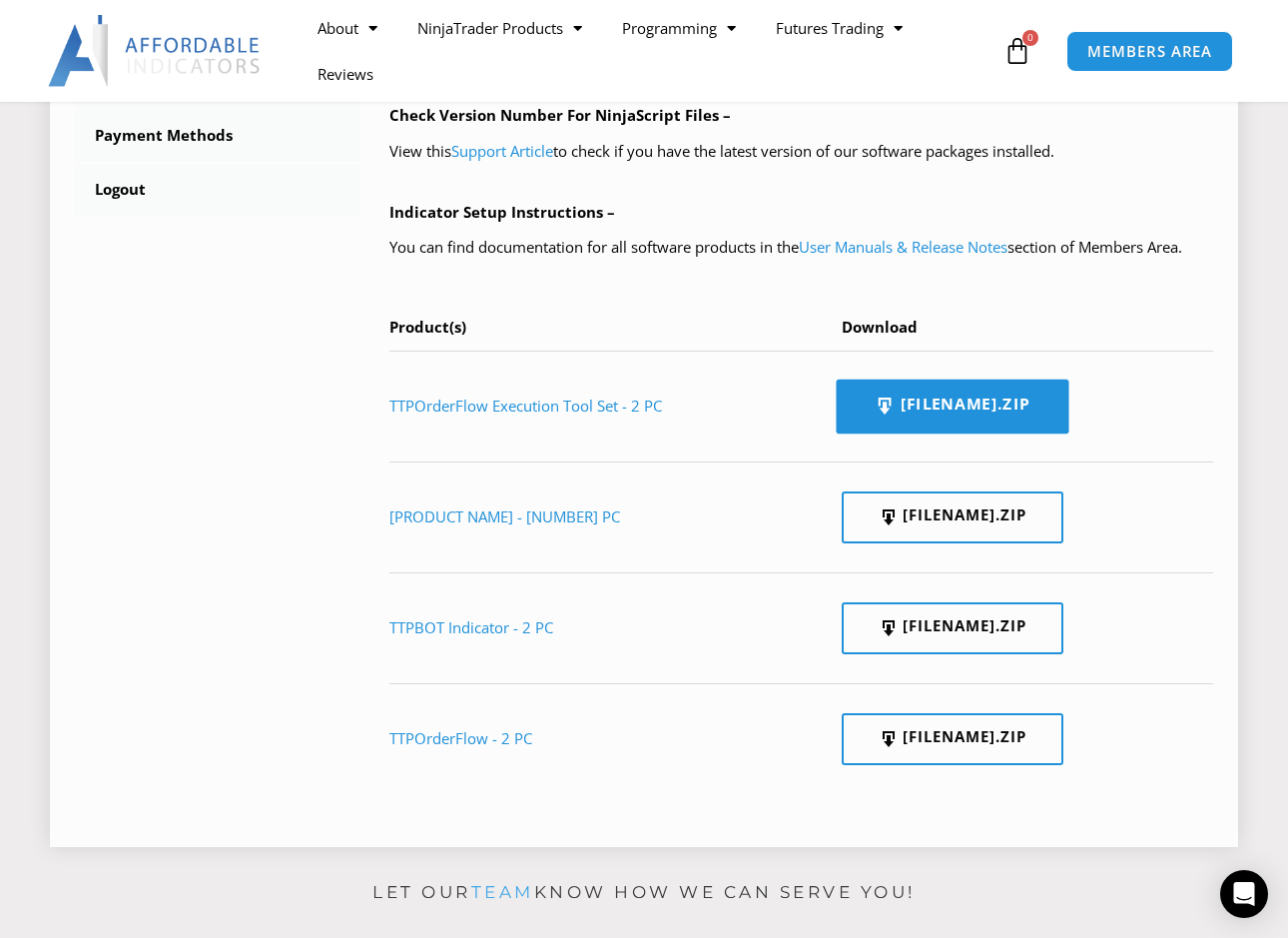 click on "[FILENAME].zip" at bounding box center (952, 407) 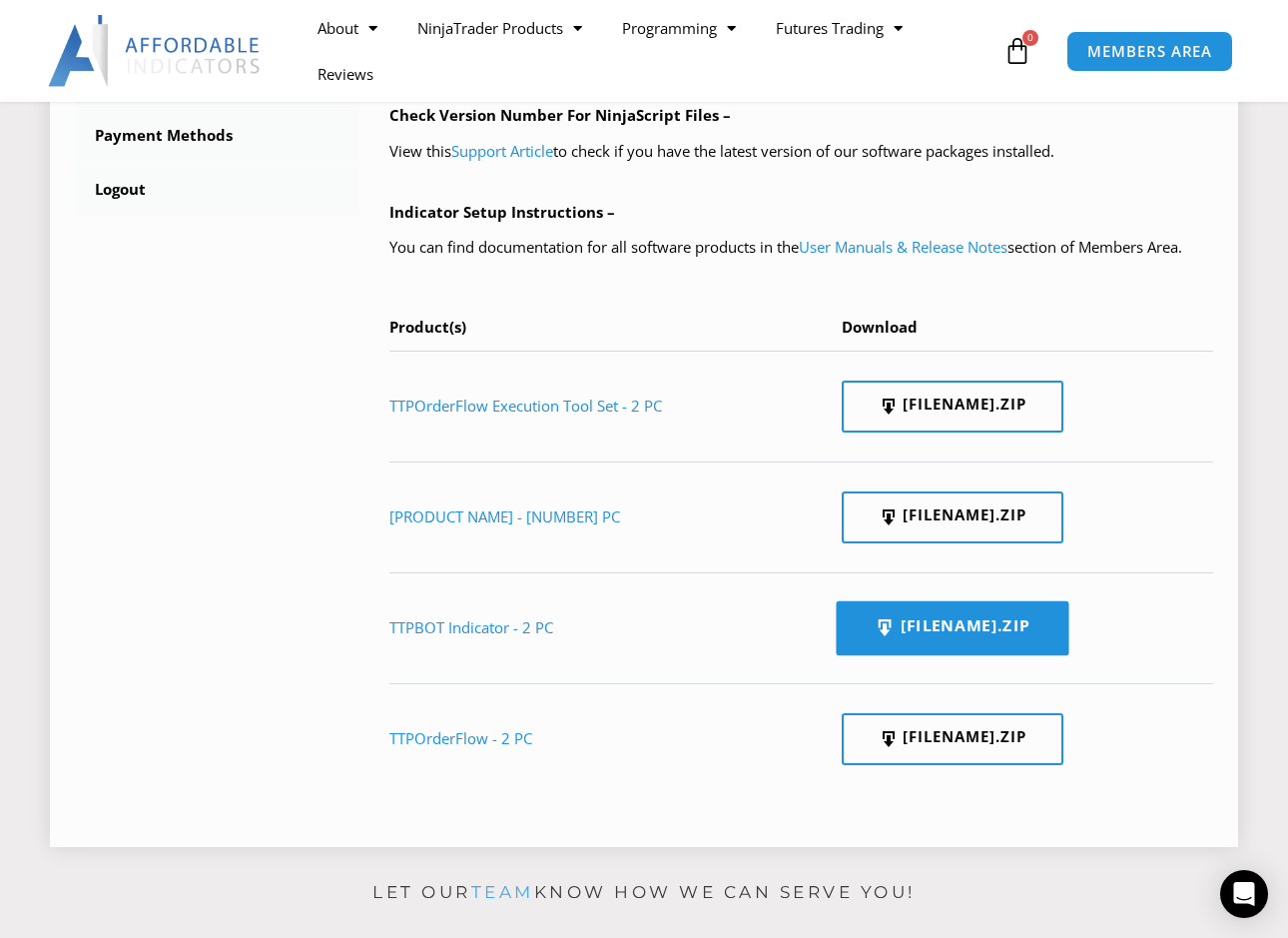 click on "[FILENAME].zip" at bounding box center [952, 628] 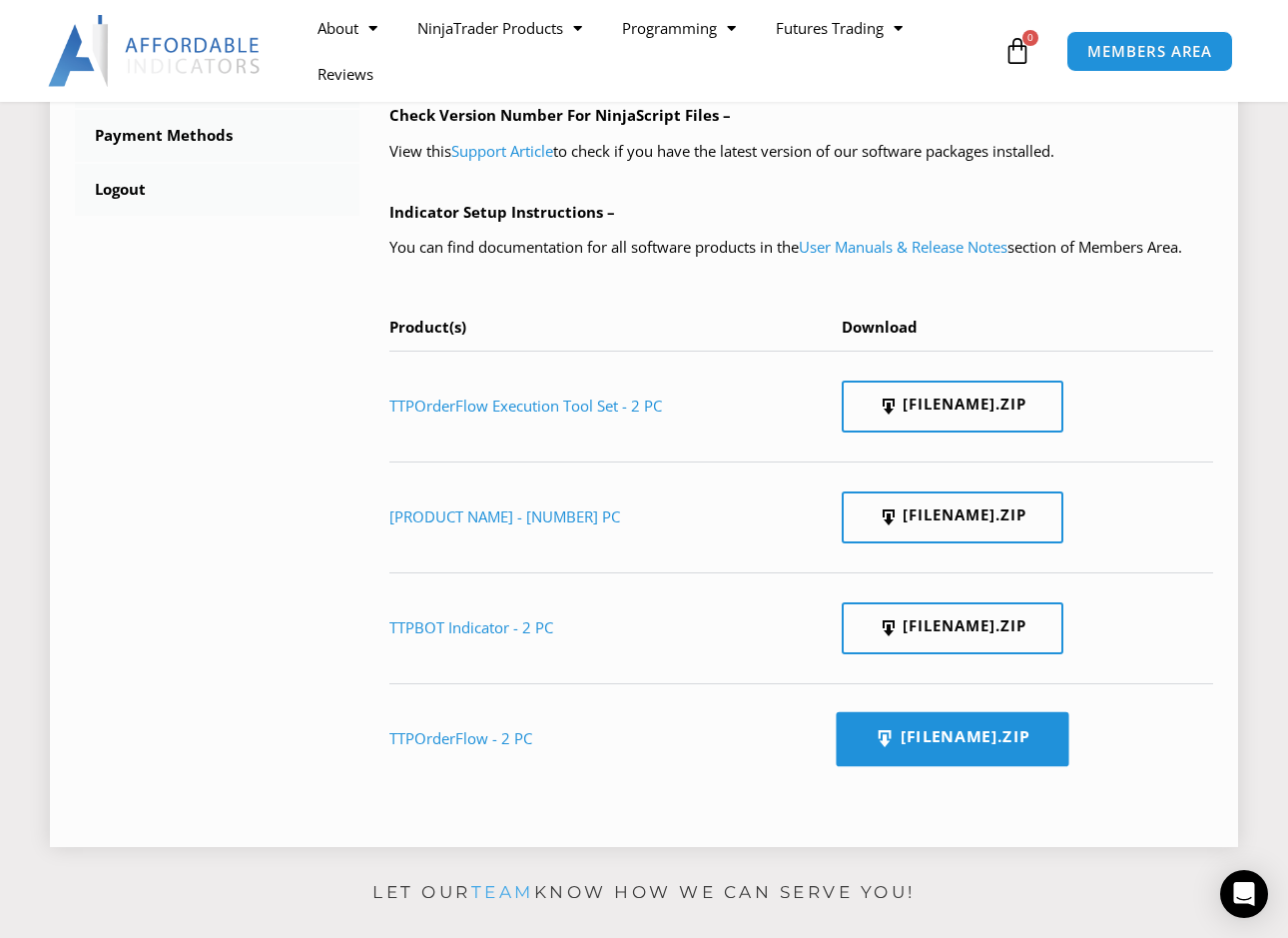 click on "[FILENAME].zip" at bounding box center [952, 739] 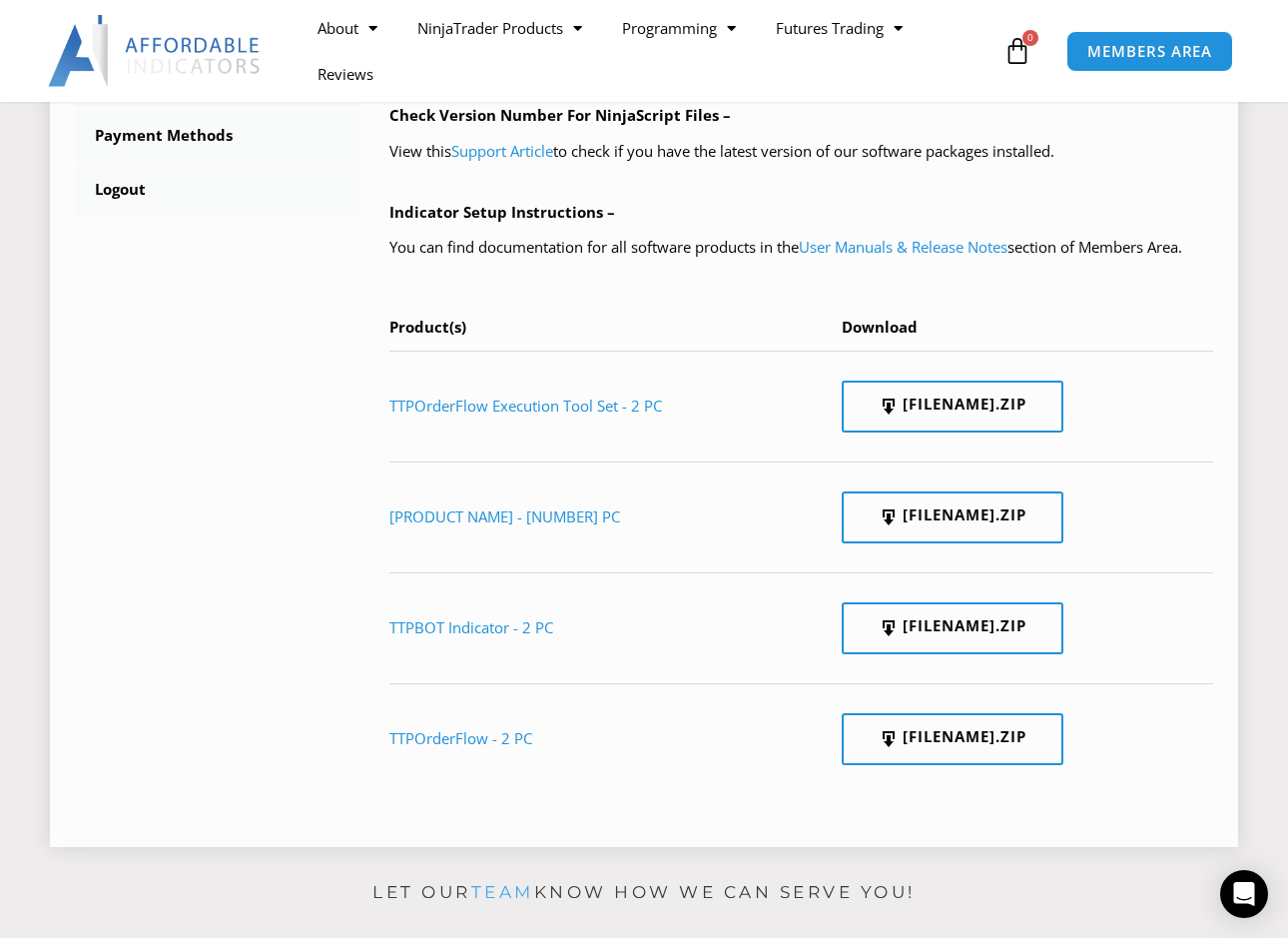 click on "******
Dashboard
Subscriptions
User Manuals & Release Notes
NinjaScript Downloads
NinjaTrader Machine IDs
Order History
Account Details
Addresses
Payment Methods
Logout
NinjaScript Download & Installation –
Please read everything for a complete understanding of the download and installation process.
NinjaScript Errors & Microsoft OneDrive Issues –  We are continually updating the  Resolve NinjaScript Errors  and  Microsoft OneDrive  pages
as helpful guides for customers to solve these challenges.  If the import process fails, please use these resources!" at bounding box center (644, 153) 